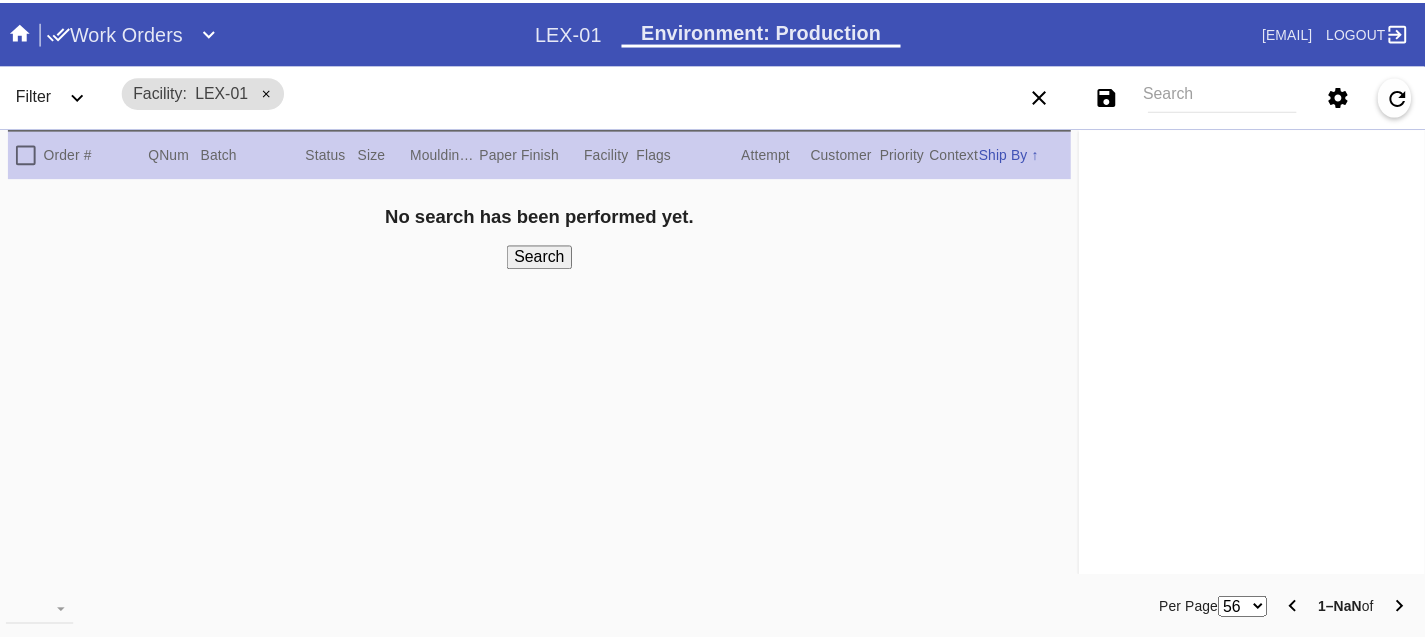 scroll, scrollTop: 0, scrollLeft: 0, axis: both 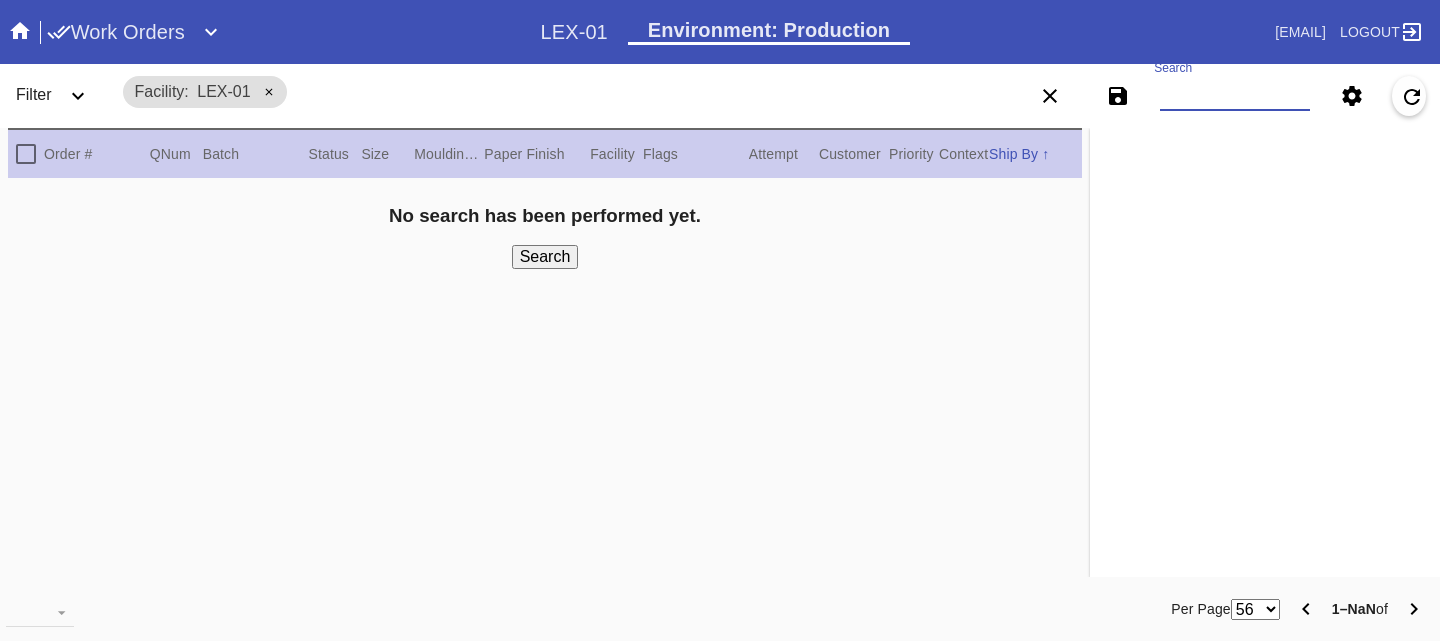 click on "Search" at bounding box center (1235, 96) 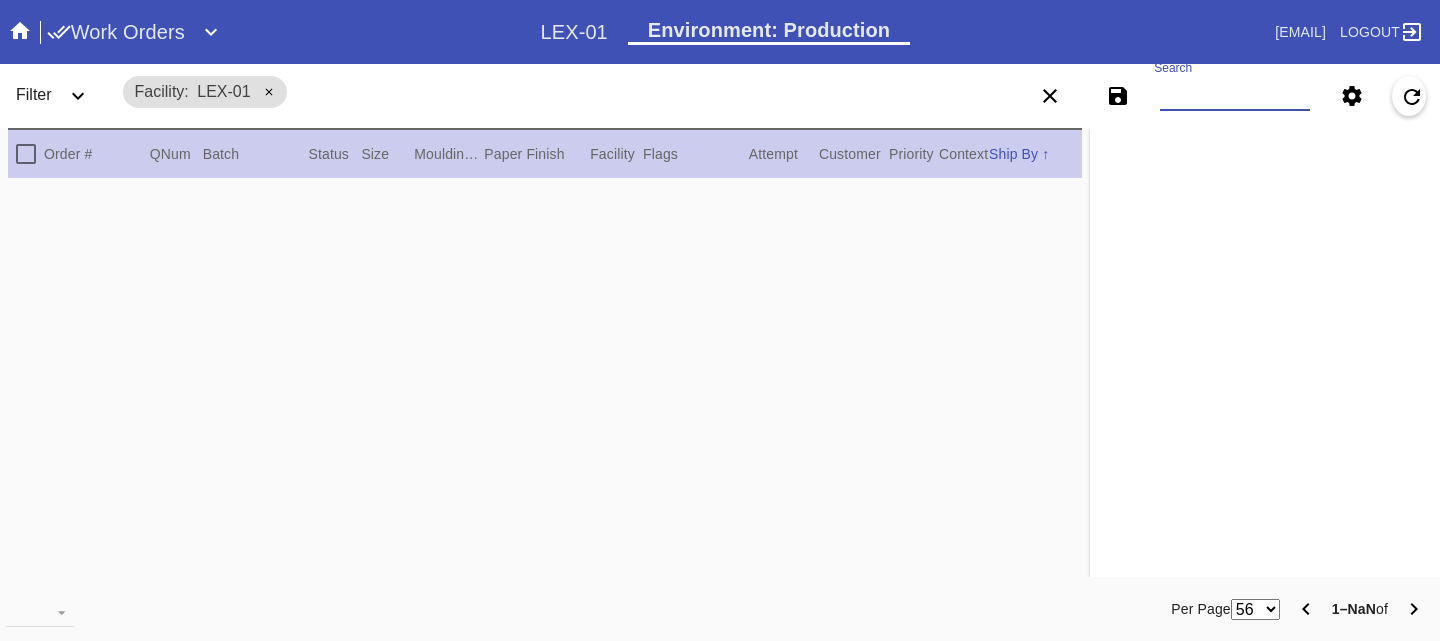 click on "Work Orders" at bounding box center (116, 32) 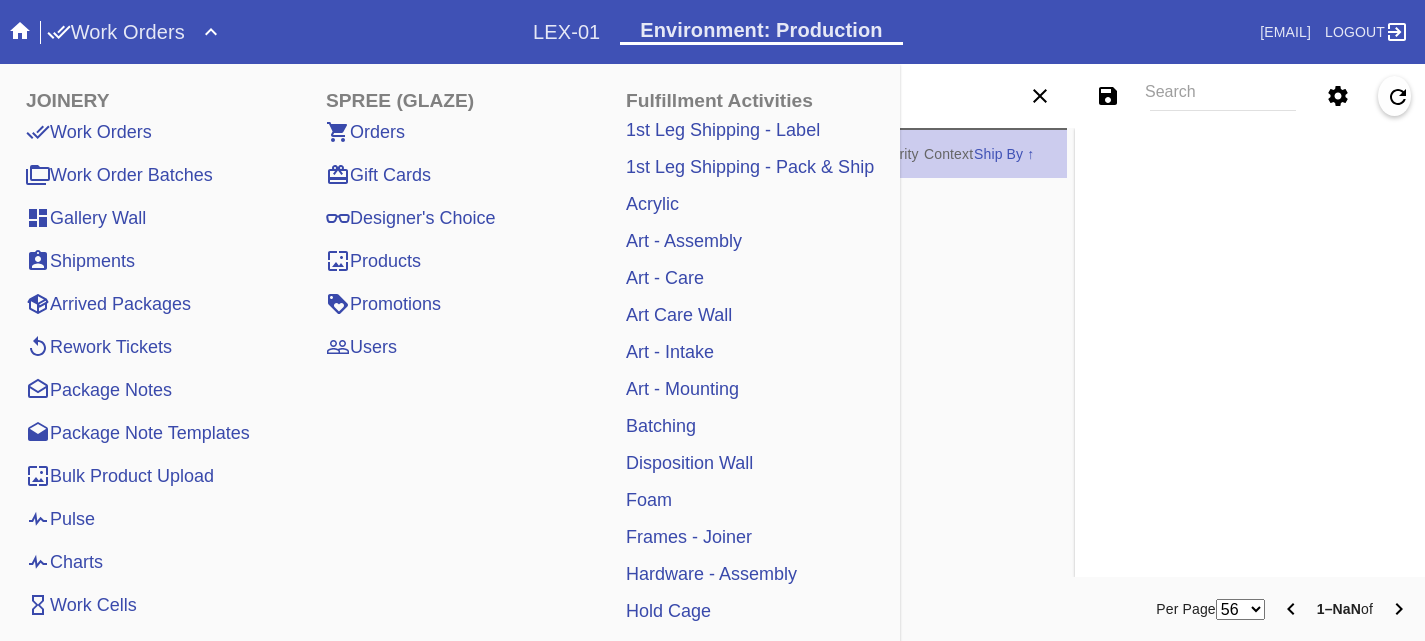 click on "Pulse" at bounding box center [60, 519] 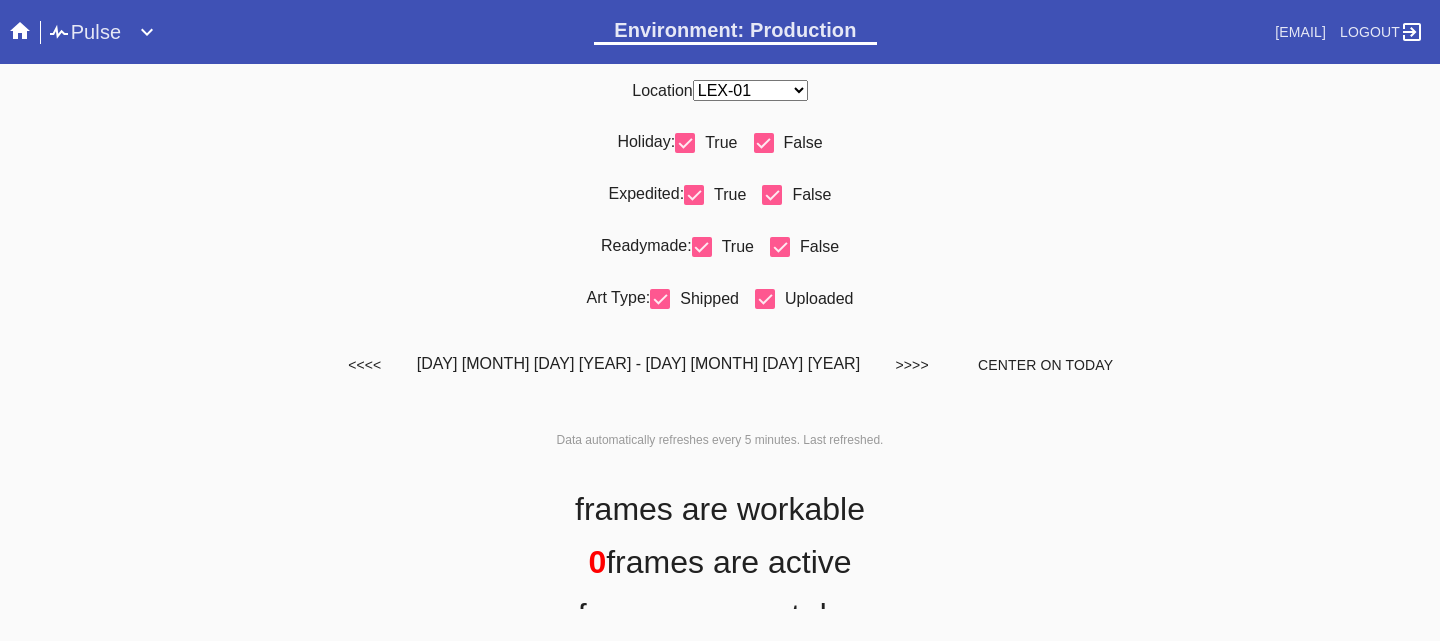 scroll, scrollTop: 0, scrollLeft: 0, axis: both 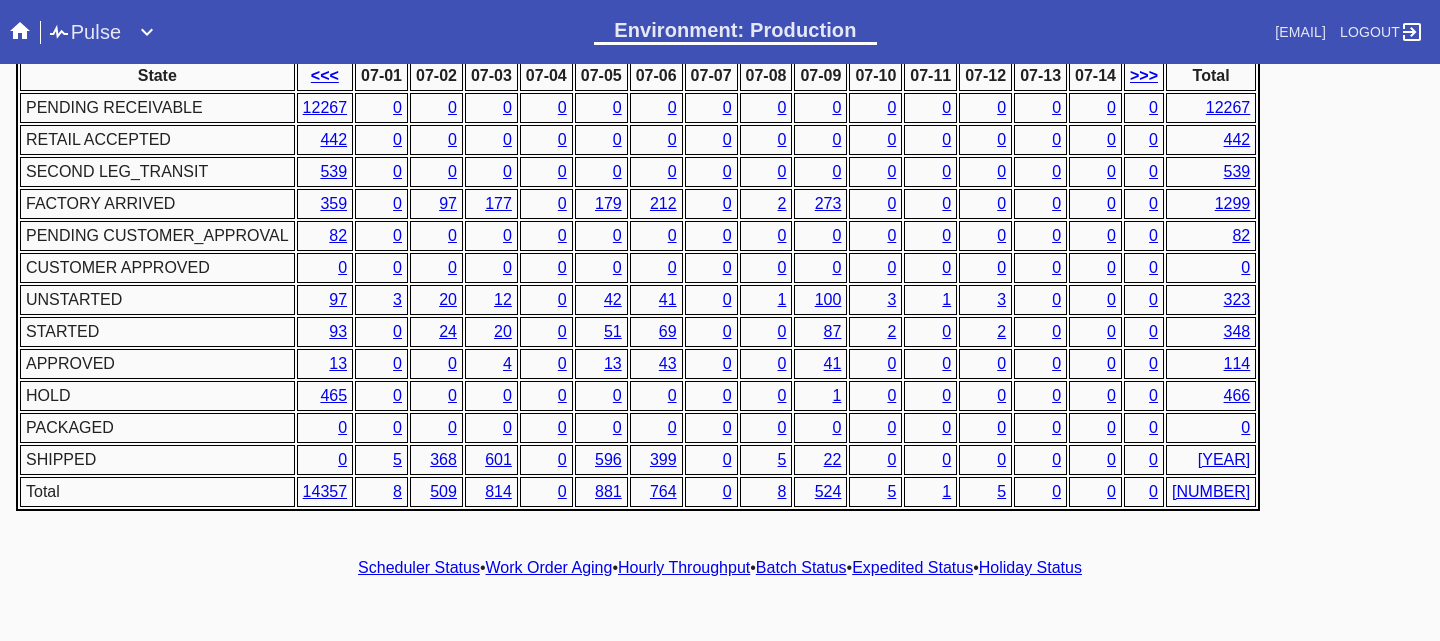 click on "Work Order Aging" at bounding box center (549, 567) 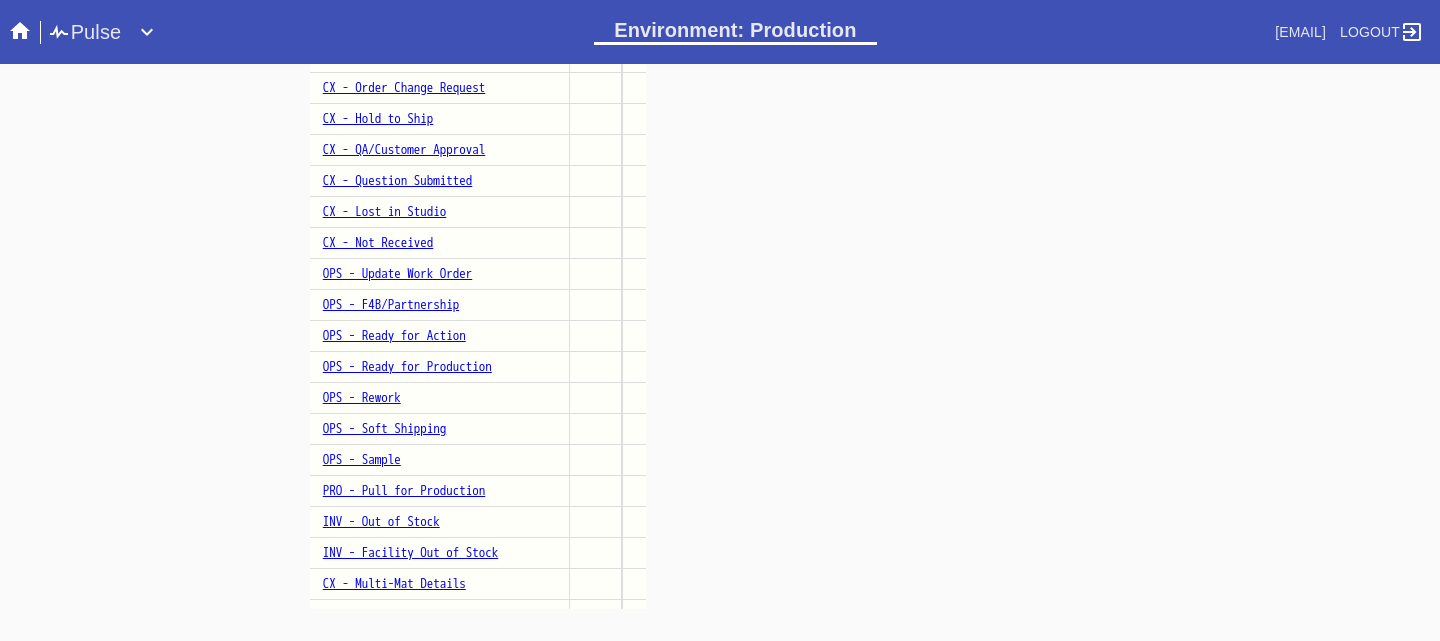 scroll, scrollTop: 1475, scrollLeft: 0, axis: vertical 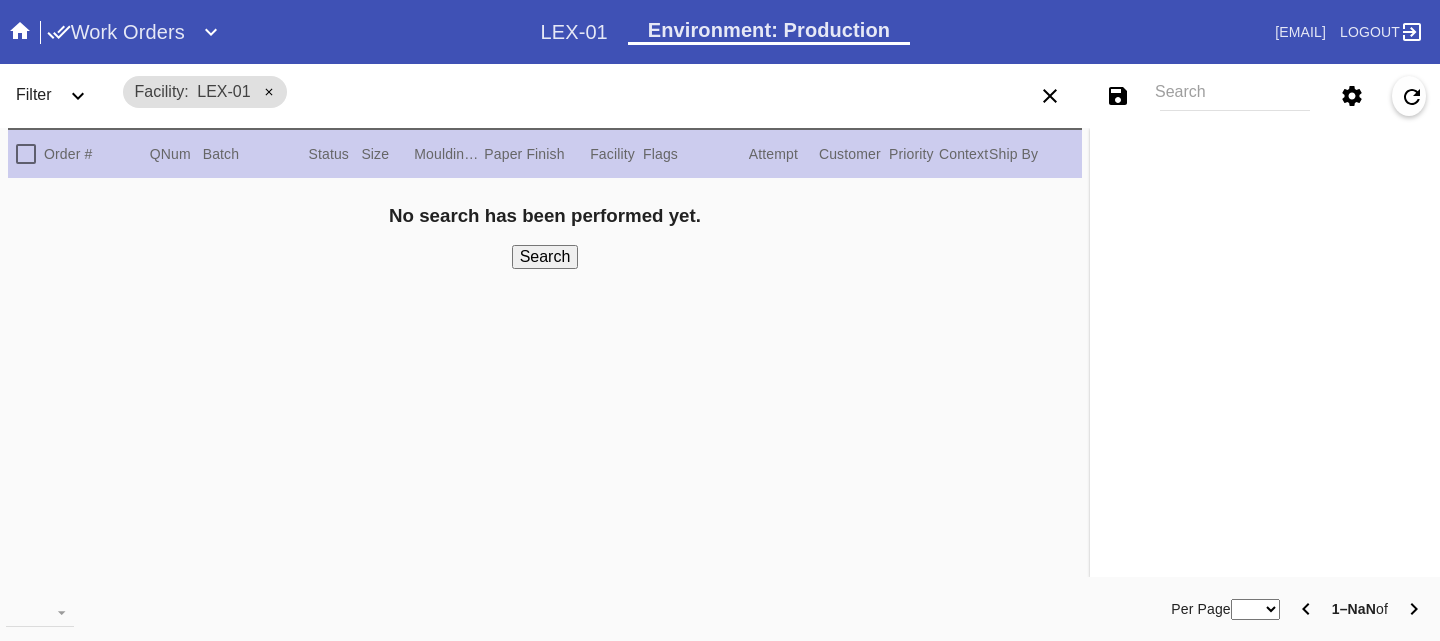click on "Search" at bounding box center (1235, 96) 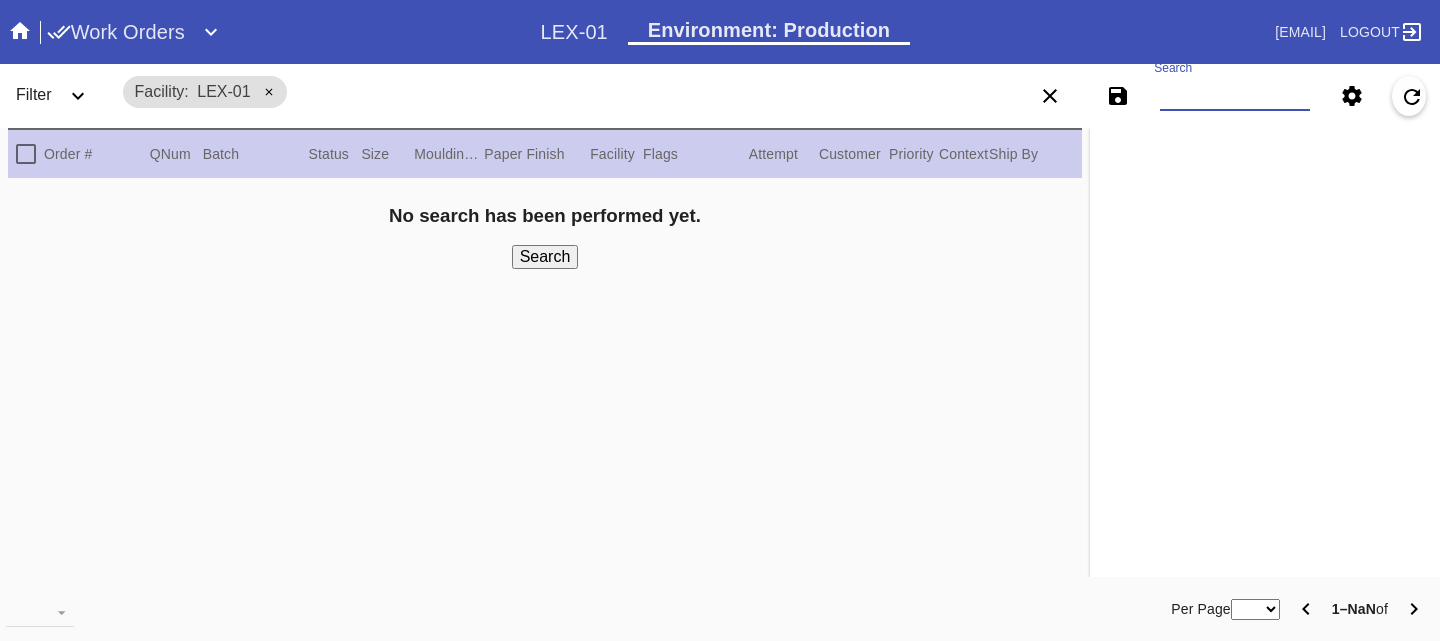 paste on "W104720398555200" 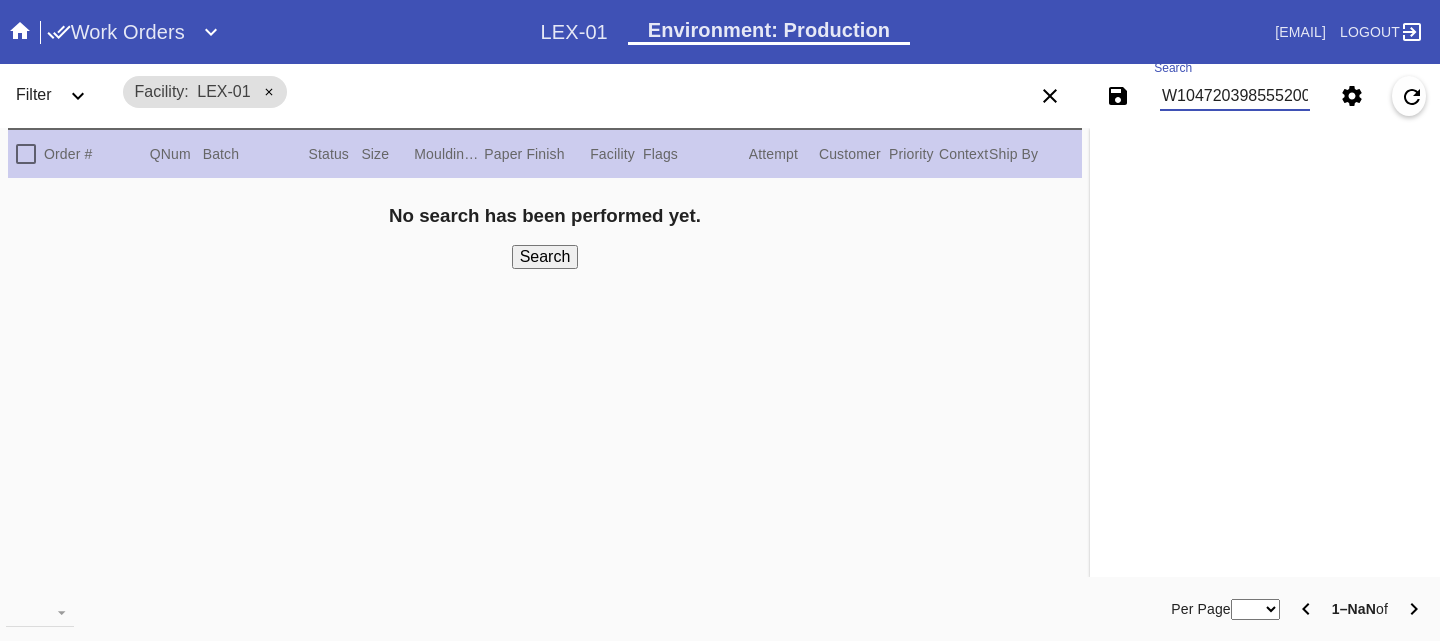 scroll, scrollTop: 0, scrollLeft: 3, axis: horizontal 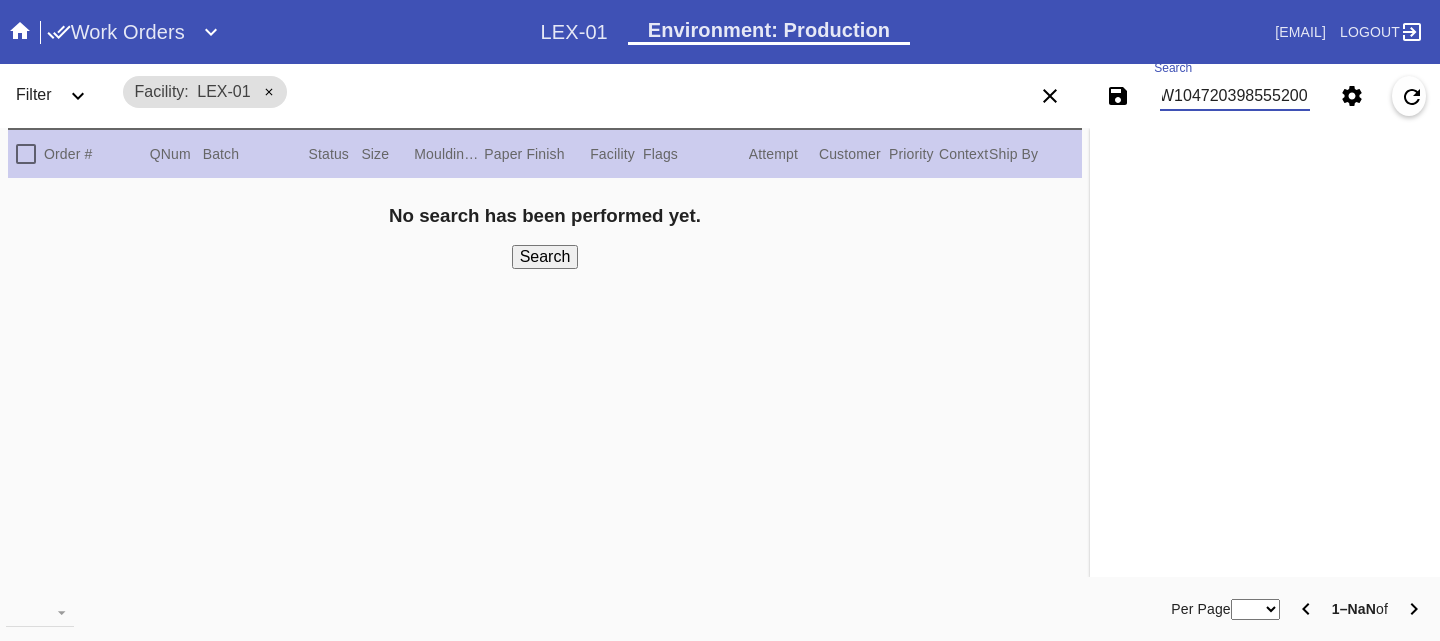 type on "W104720398555200" 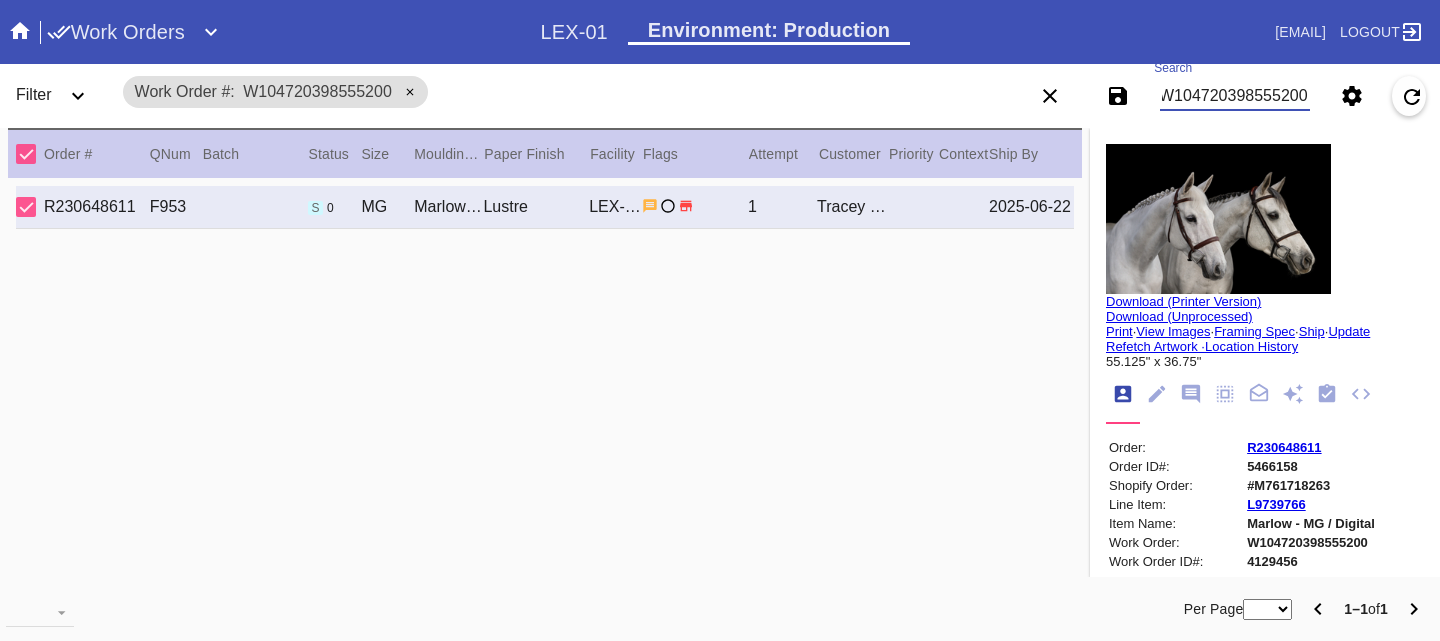 scroll, scrollTop: 0, scrollLeft: 0, axis: both 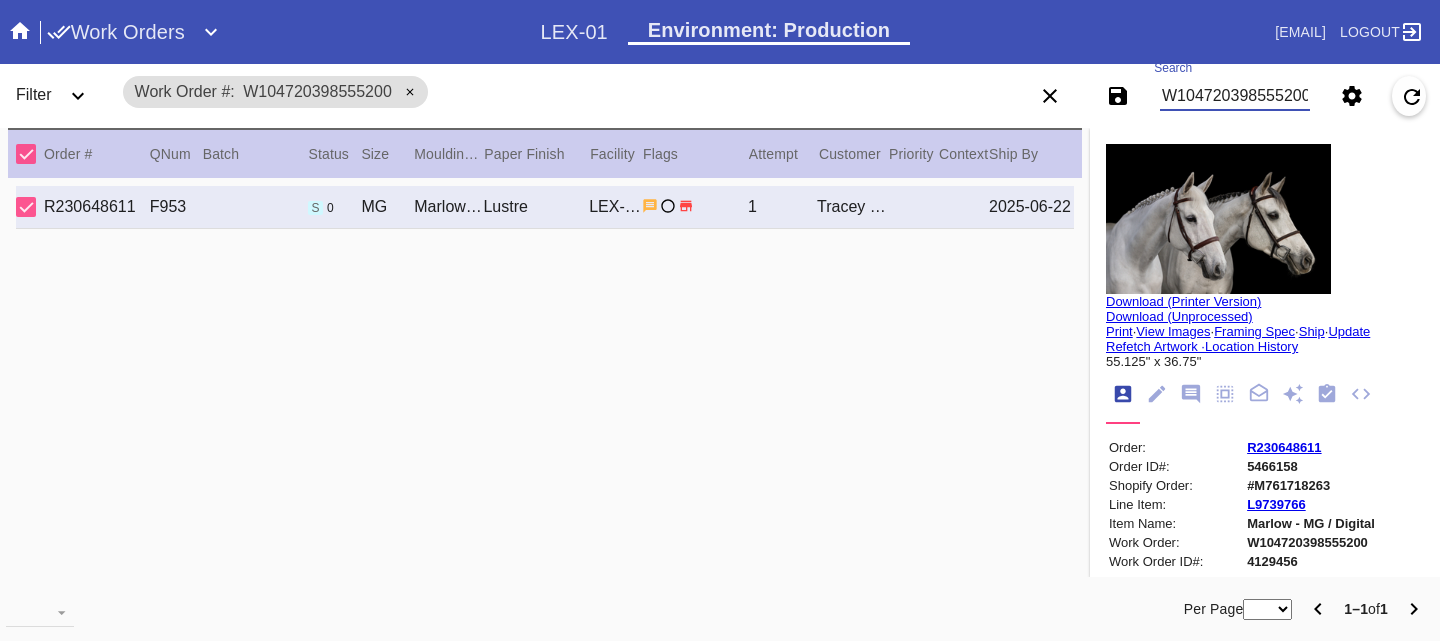 click on "LEX-03" at bounding box center (615, 207) 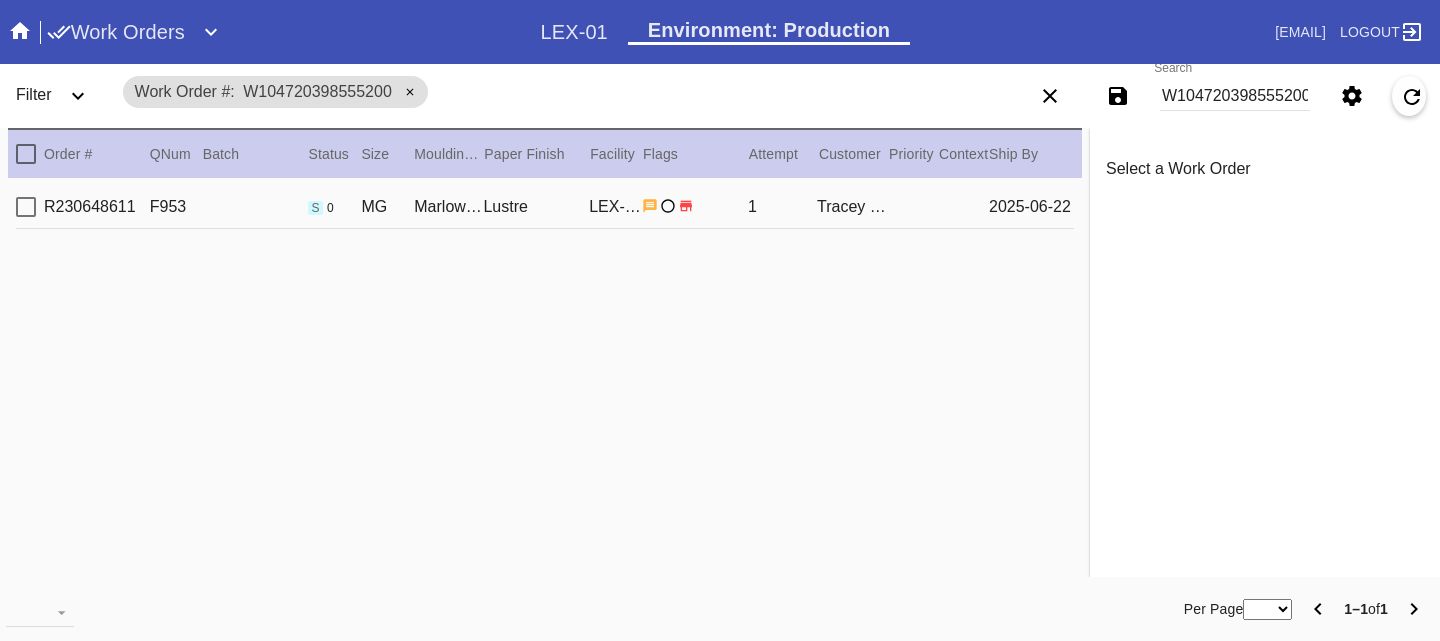 click on "R230648611 F953 s   0 MG Marlow / No Mat Lustre LEX-03 1 Tracey Halama
2025-06-22" at bounding box center (545, 207) 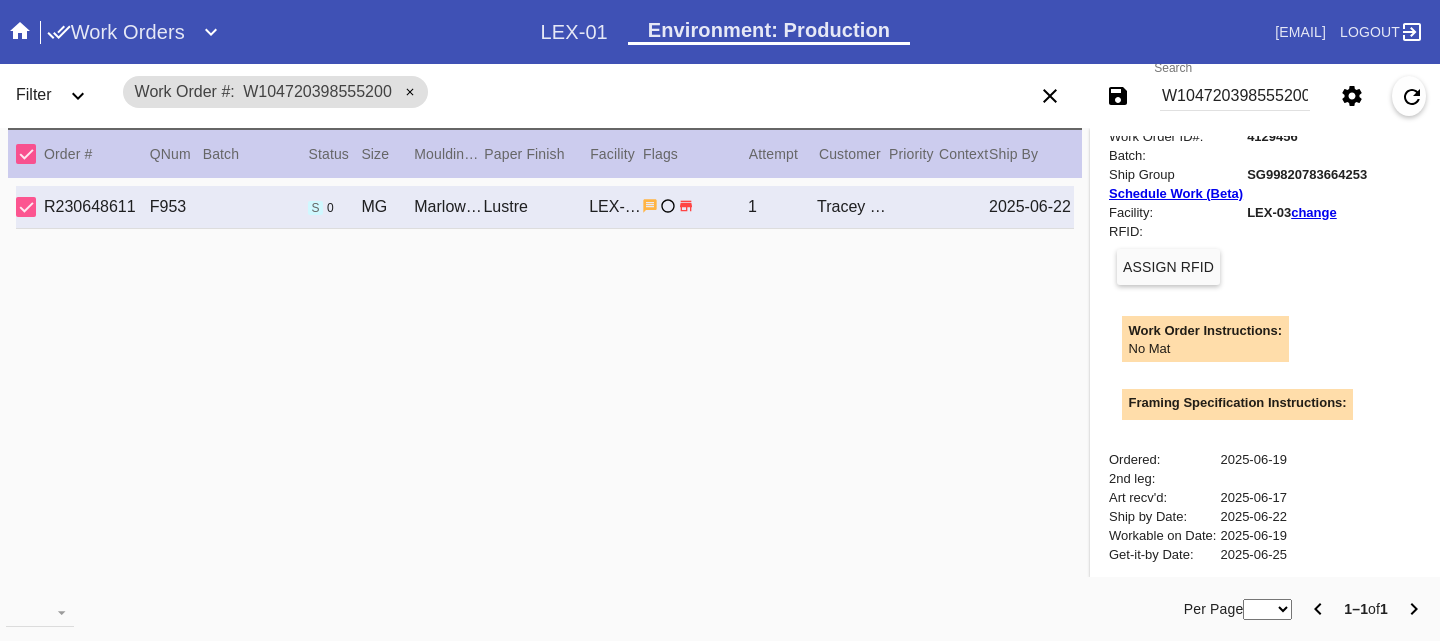 scroll, scrollTop: 908, scrollLeft: 0, axis: vertical 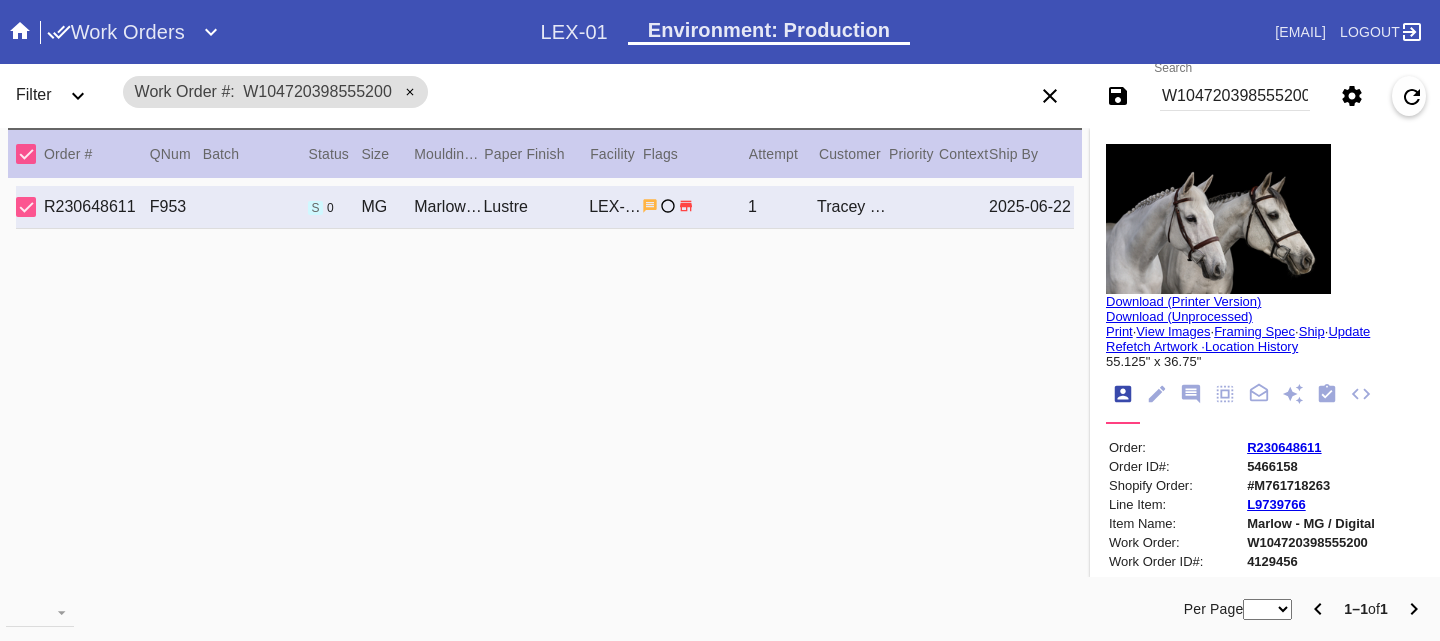 click on "R230648611" at bounding box center (1284, 447) 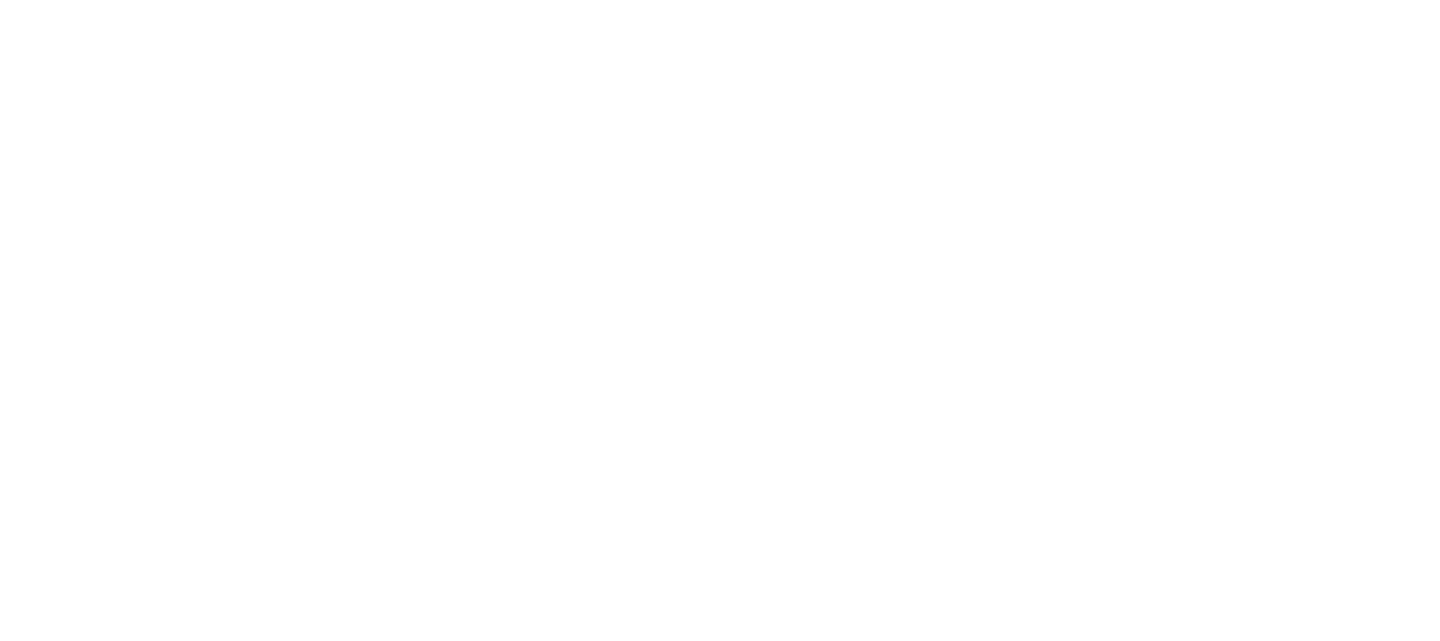 scroll, scrollTop: 0, scrollLeft: 0, axis: both 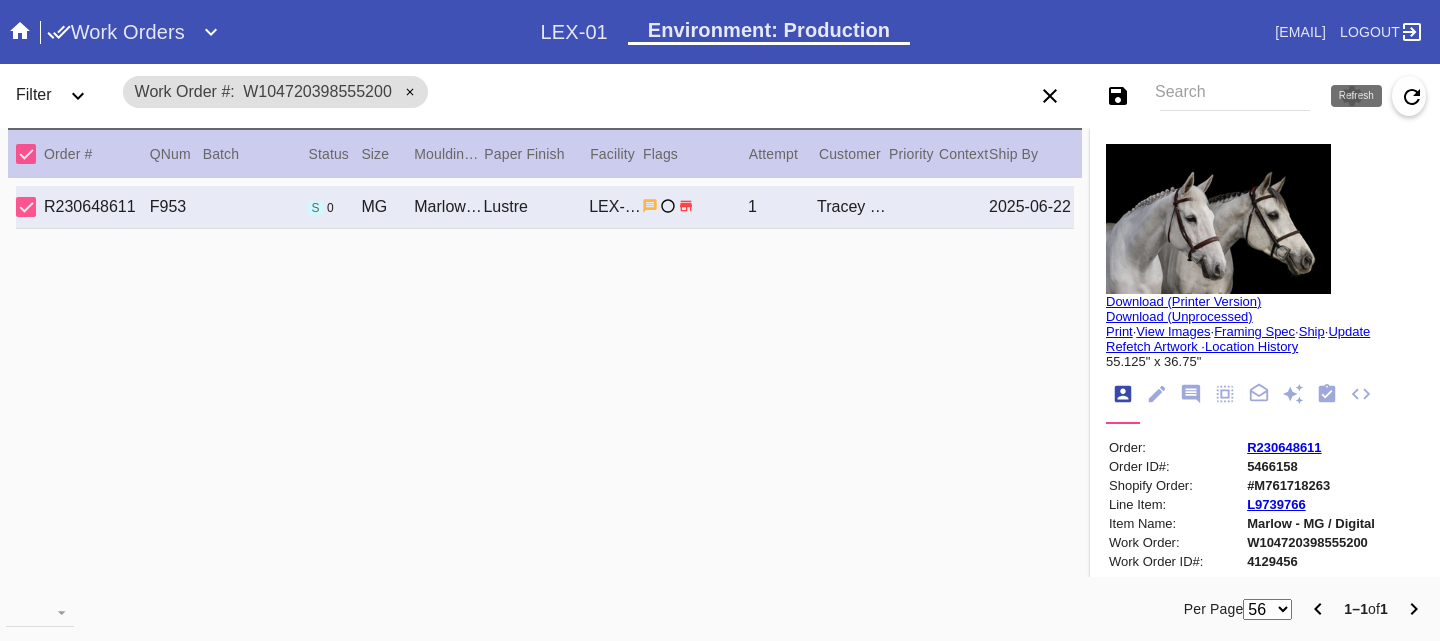 click on "Save filters to NEW SAVED FILTER All Active Holiday All Retail Stores (Gift & Go + Bopis) Artwork Shipped Cage Inventory - Customer Approved Cage Inventory - Pull for Production Canvas Due Canvas frames, fine art Canvas frames, Retail Canvas Orders In-Process CF Returns Current HPO Orders Customer Approved DAR-LEX03 ELP. DAR Printroom Dekko Available to Print Dekko Eligible DEKKO today's shipments Employee Digital Art End to End F4B Open Orders Hold to ship Holiday Holiday DC STS Holiday Physical Orders Remaining (Lex-01) Hot Spot: Finished Goods HOT SPOT: Finished Goods STS Hot Spot: Receiving Hot Spot: Recon Hot Spot: Shipping I-Cell Clear Float I-Cell - Lex01 - Drymounts I-Cell-Lex01- Expedited I-Cell Lex01 - Floats I-Cell Tabletop Arch, Oval, Circle Cut I-Cell Table Top Standard LEX-01 AL1 and AL2 6/2/25 LEX-01 AL5 6/2/25 LEX-01 Canvas 6/2/25 LEX01 FACTORY SCAN- WIP LEX-01 Oversize 6/2/25 LEX-03 Approved LEX-03 Clear Float LEX-03-Drymount LEX-03-EXPEDITED LEX03 Expedited Floats LEX-03 Floats (raised)" at bounding box center (1224, 96) 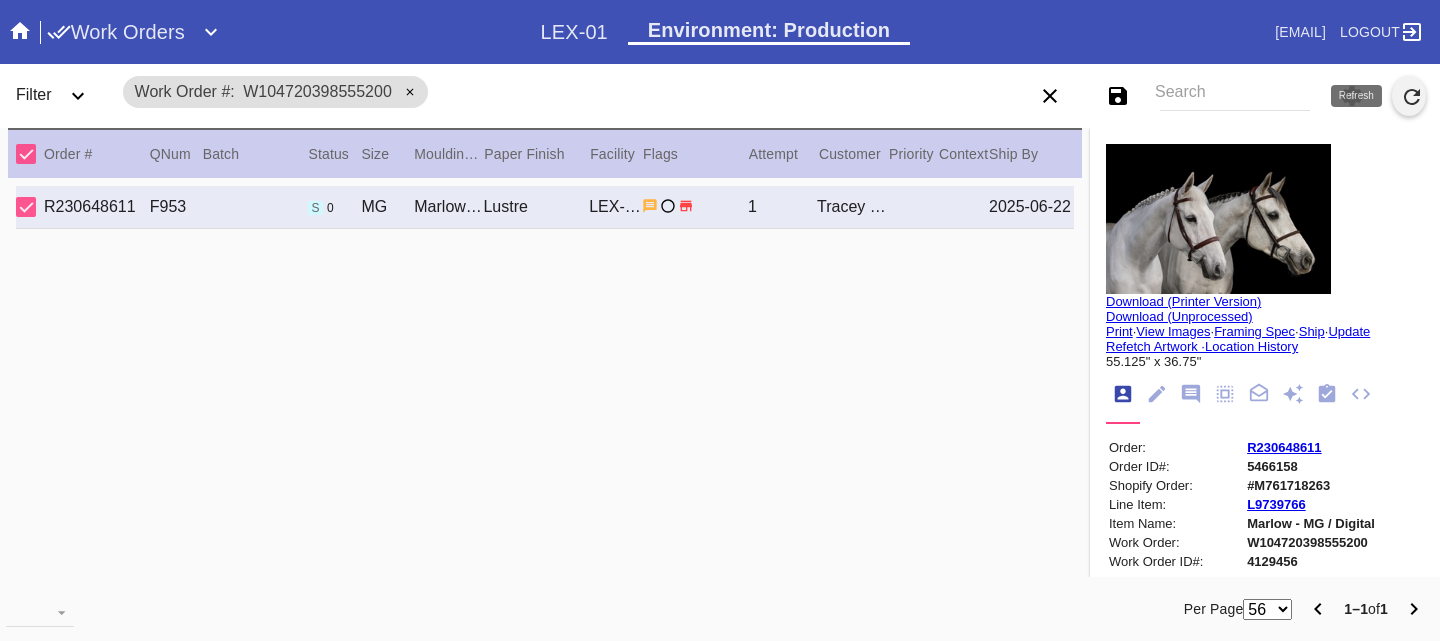 click at bounding box center [1412, 97] 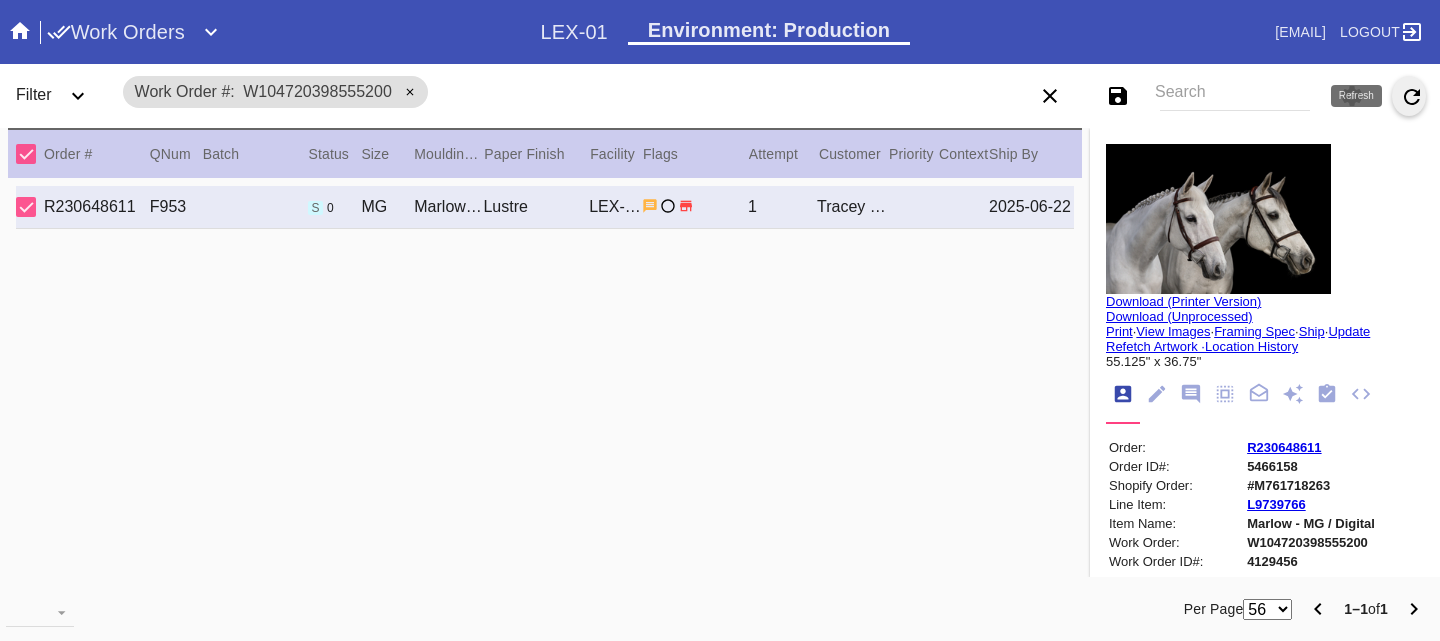click at bounding box center (1412, 97) 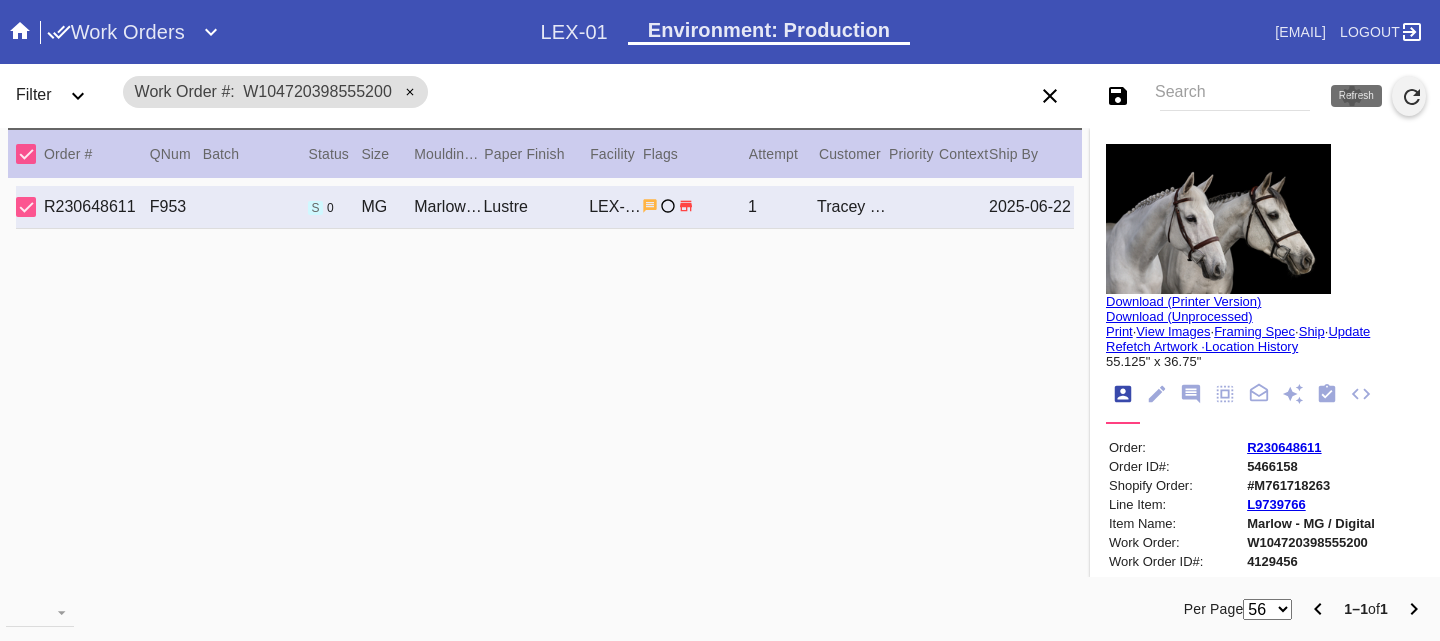 click at bounding box center (1412, 97) 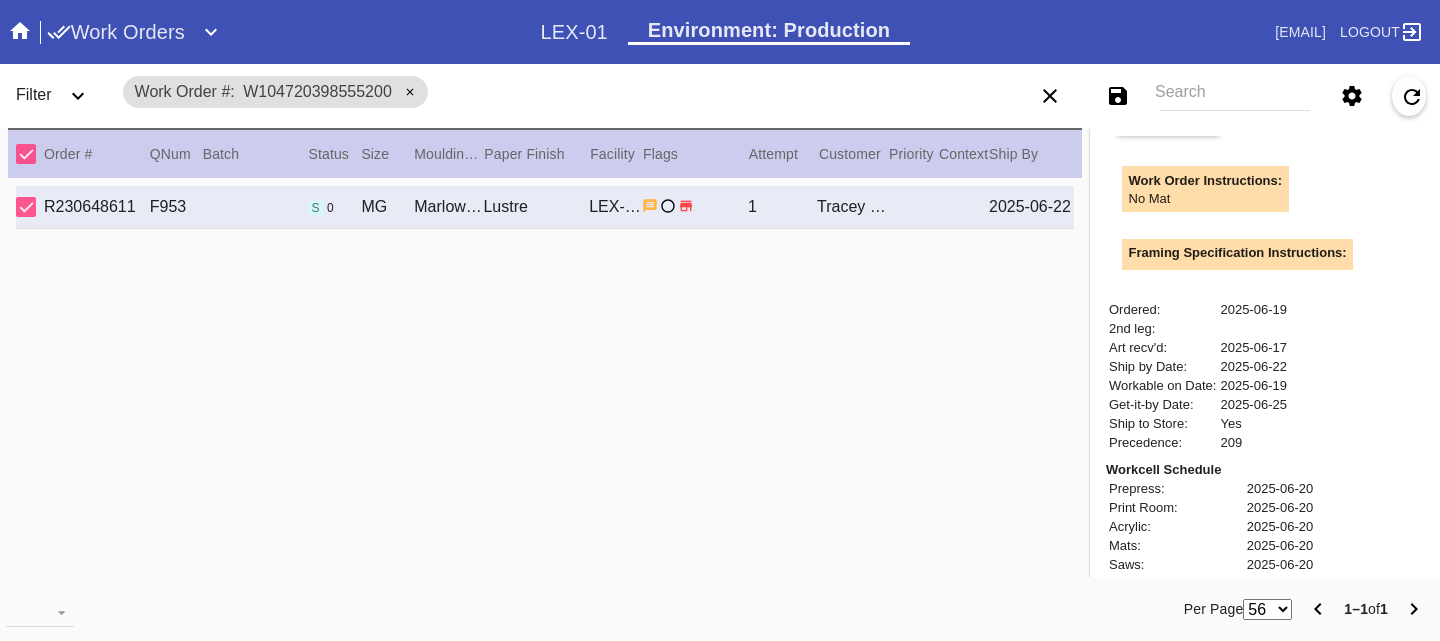 scroll, scrollTop: 908, scrollLeft: 0, axis: vertical 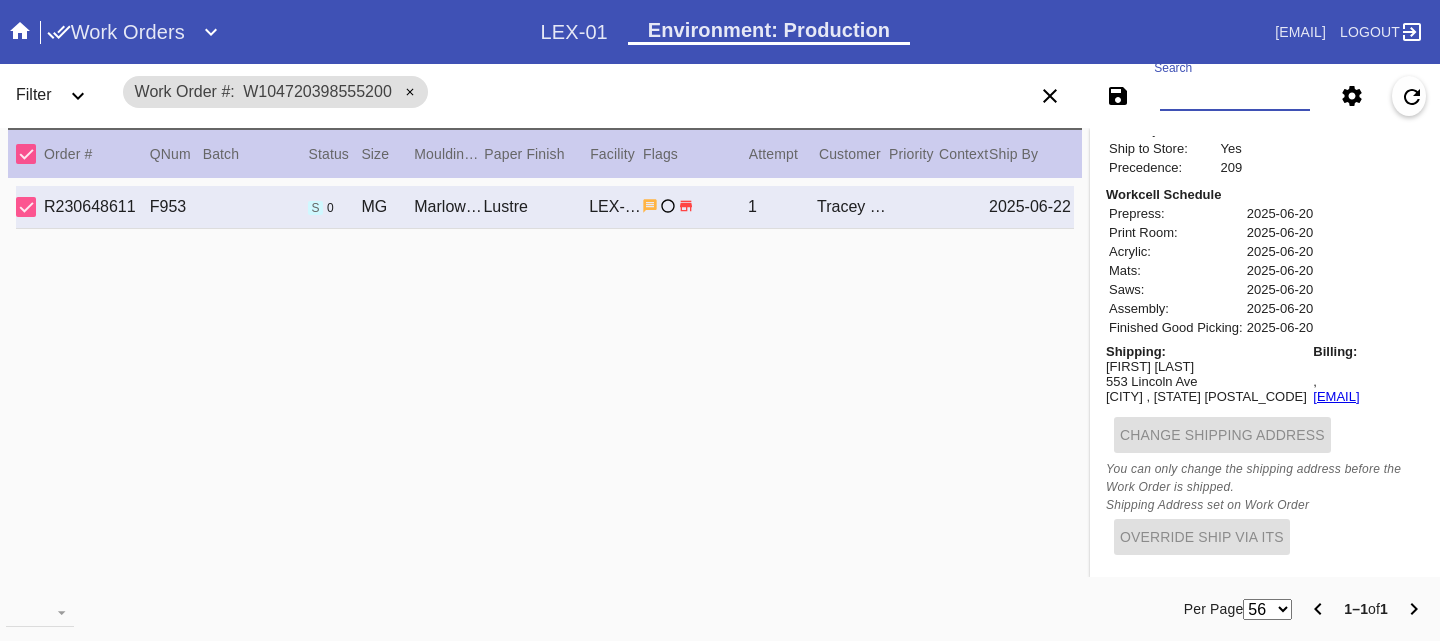 click on "Search" at bounding box center (1235, 96) 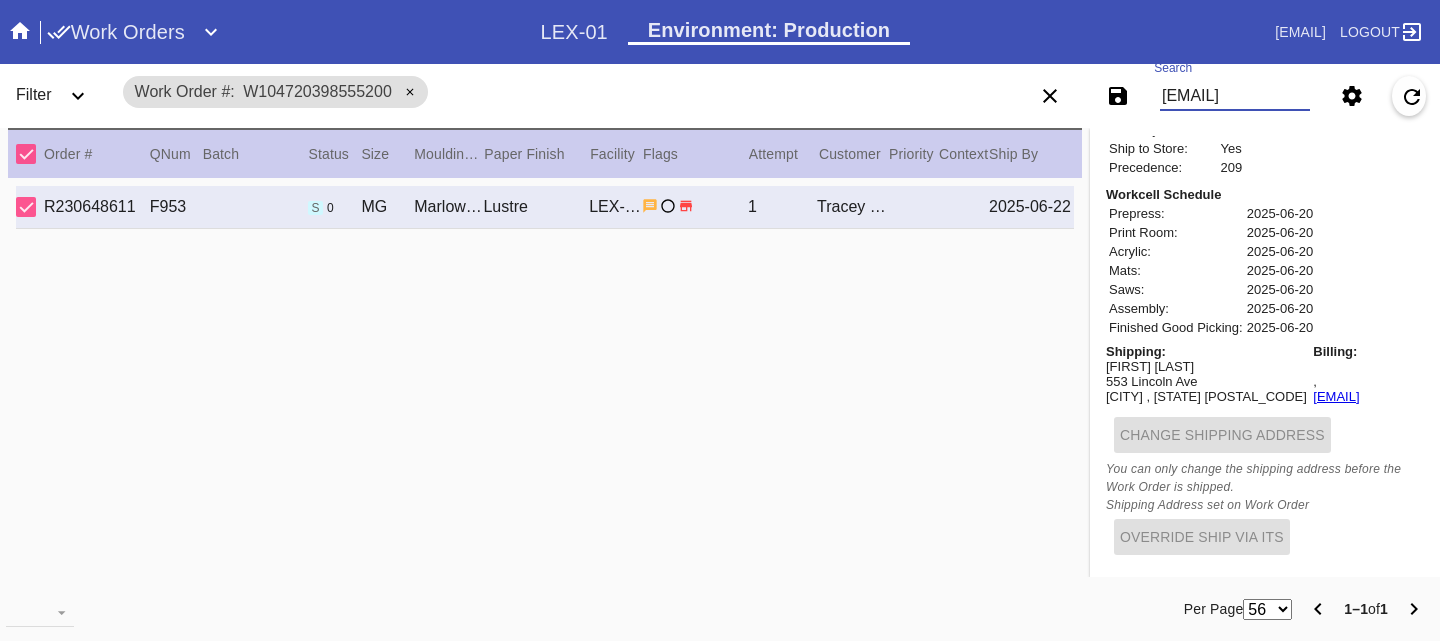 scroll, scrollTop: 0, scrollLeft: 71, axis: horizontal 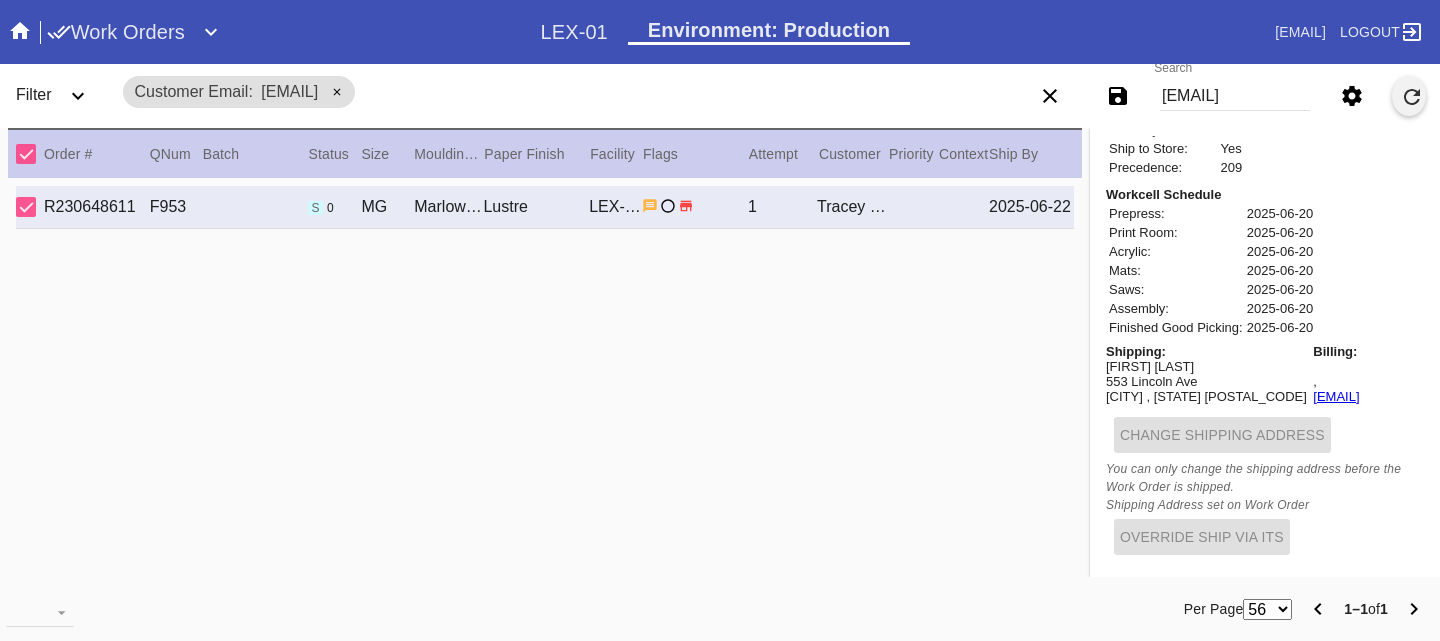 click at bounding box center (1412, 97) 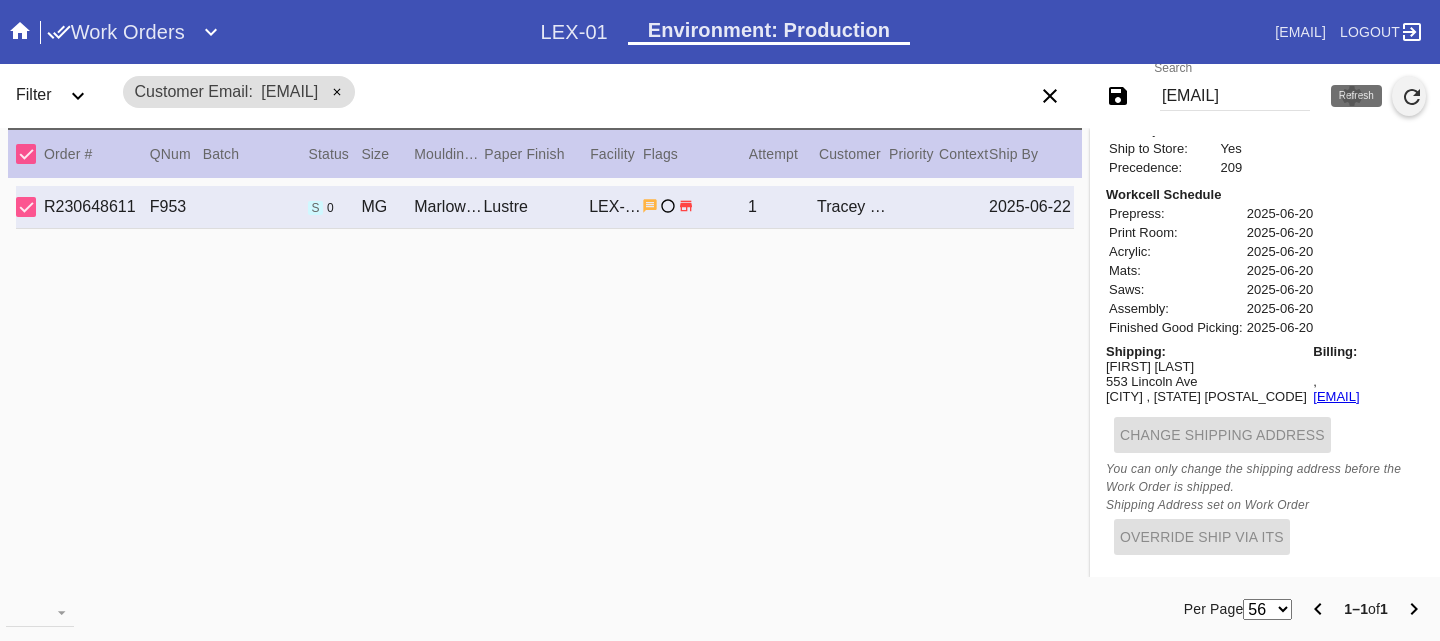 click at bounding box center (1412, 97) 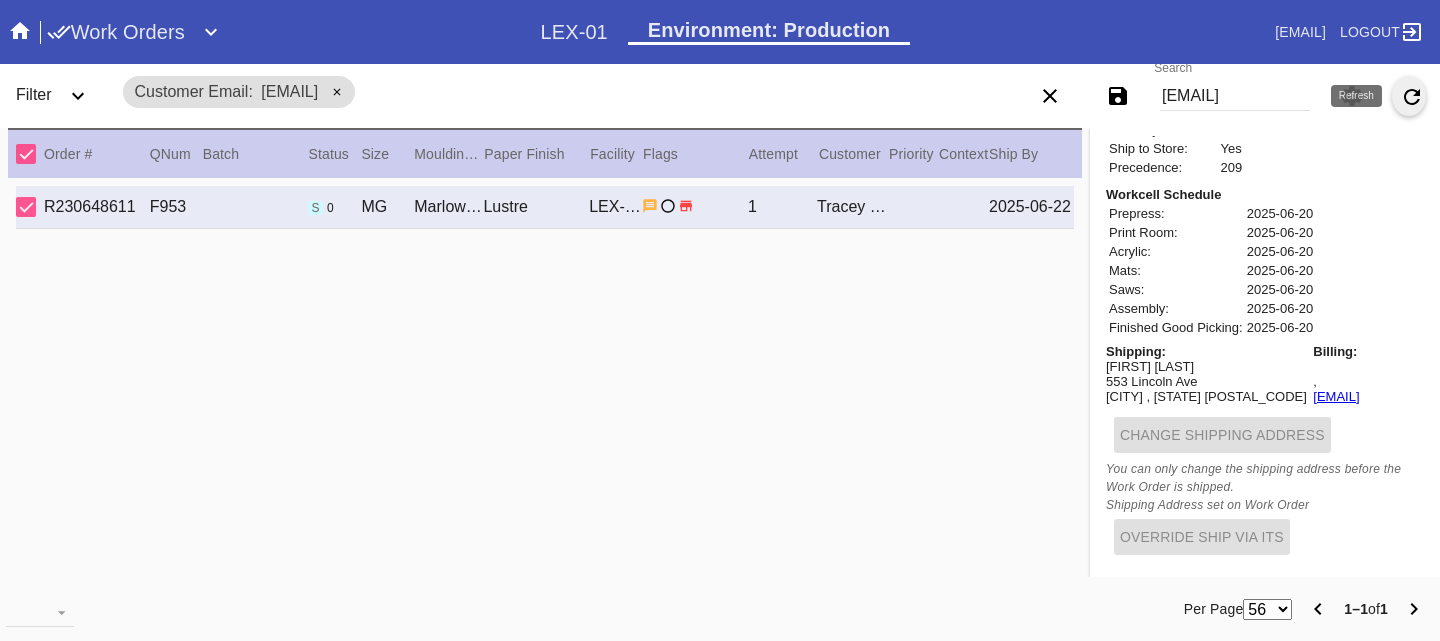 click at bounding box center (1412, 97) 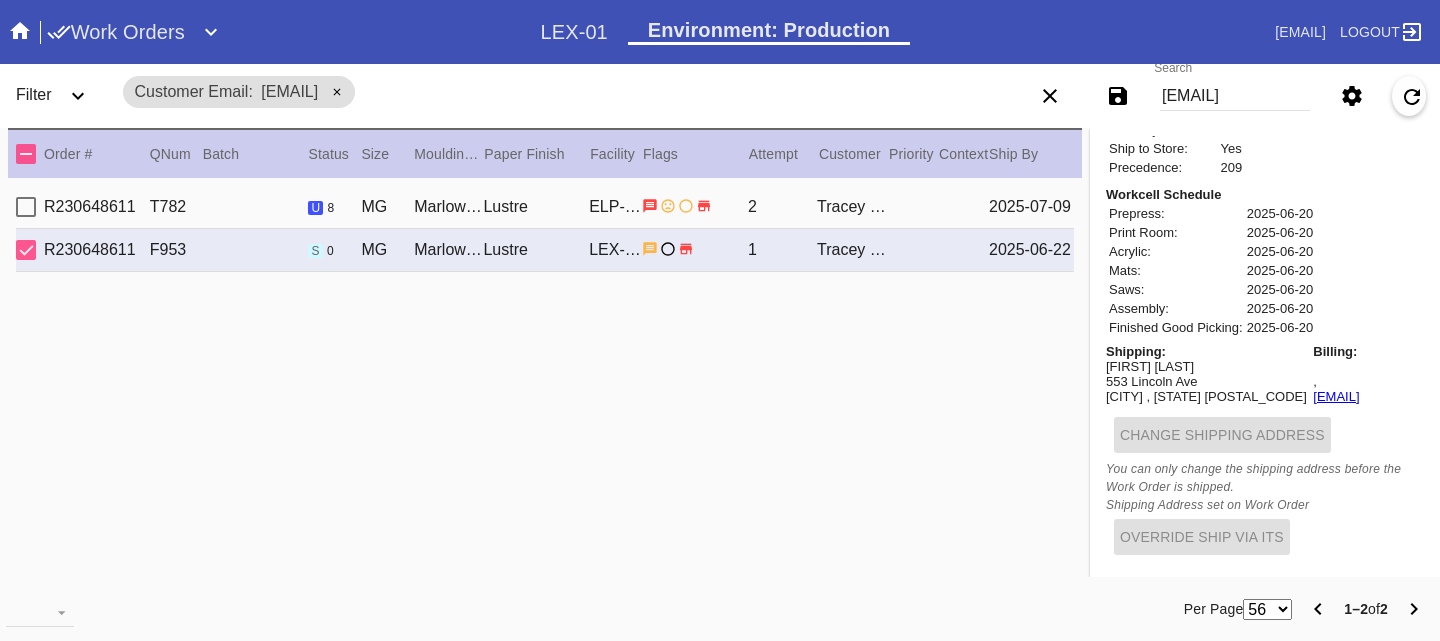 click on "R230648611 T782 u   8 MG Marlow / No Mat Lustre ELP-01 2 [FIRST] [LAST]
[DATE]" at bounding box center (545, 207) 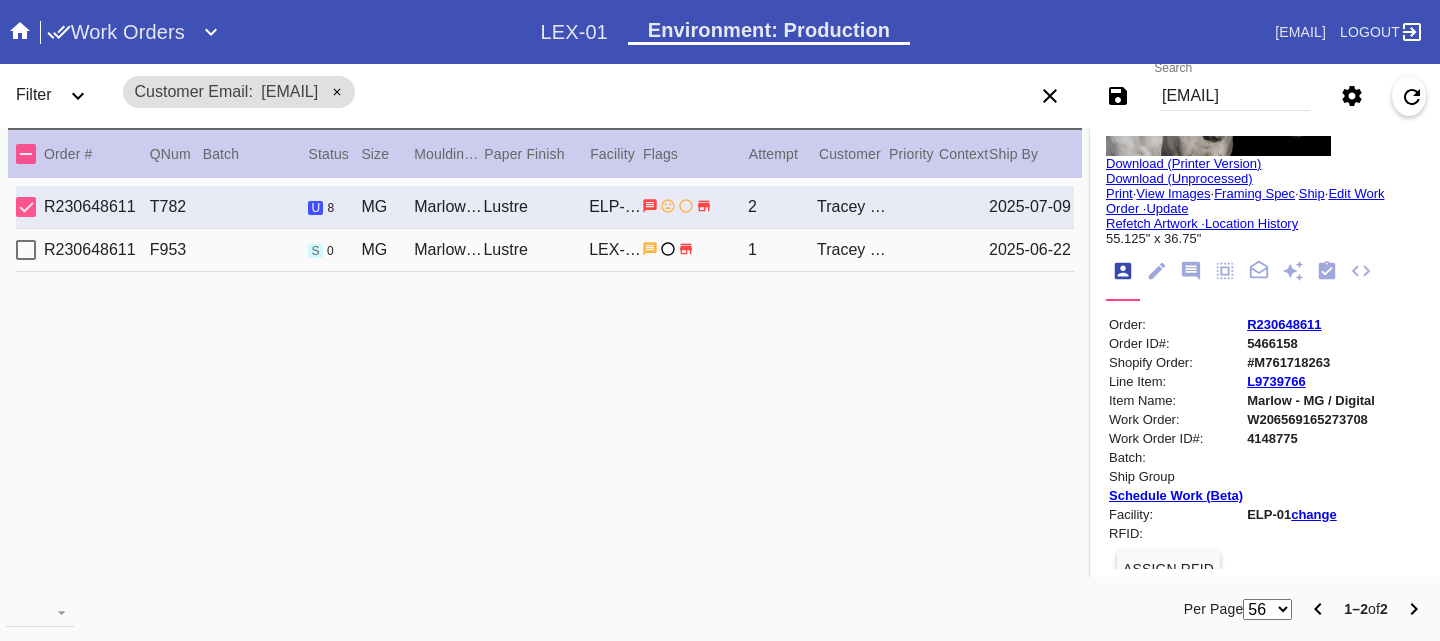 scroll, scrollTop: 0, scrollLeft: 0, axis: both 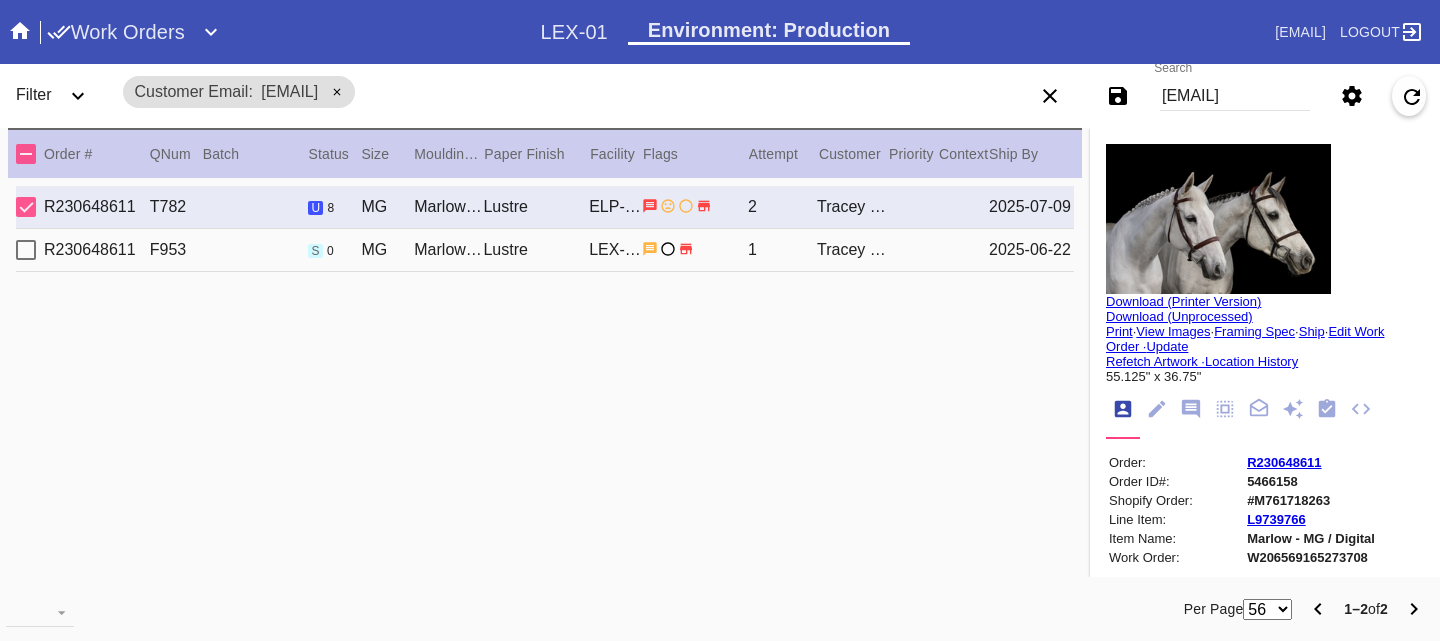 click on "R230648611" at bounding box center (1284, 462) 